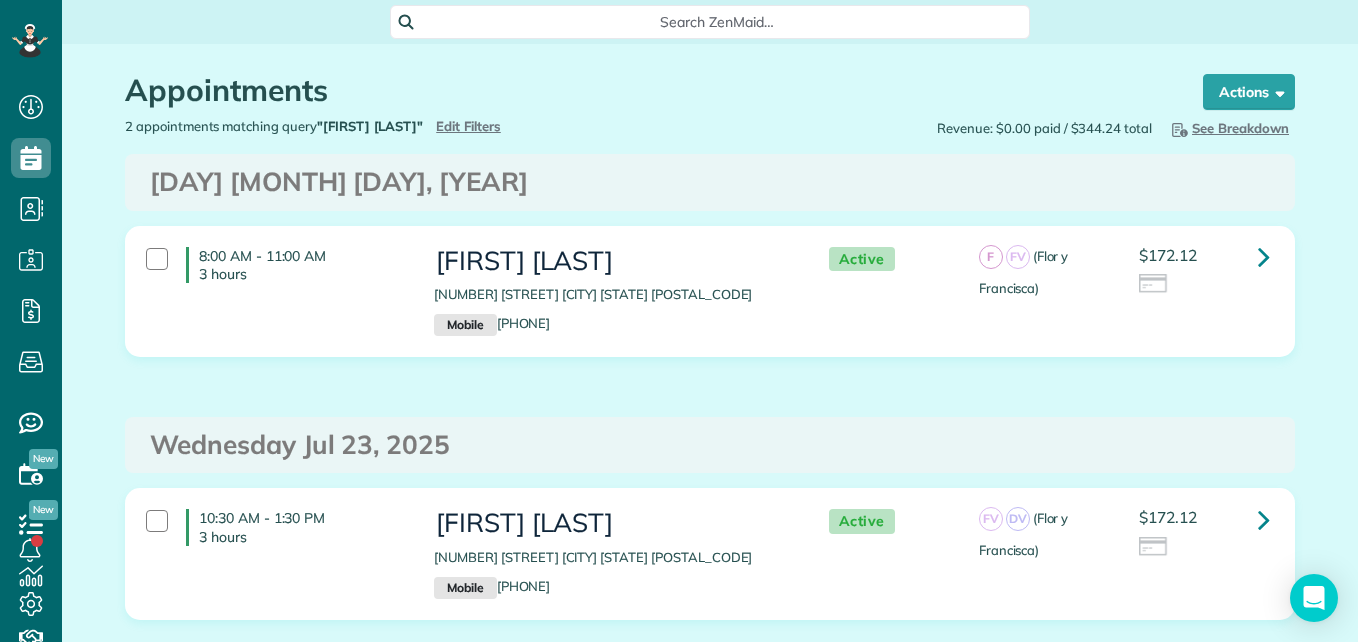 scroll, scrollTop: 0, scrollLeft: 0, axis: both 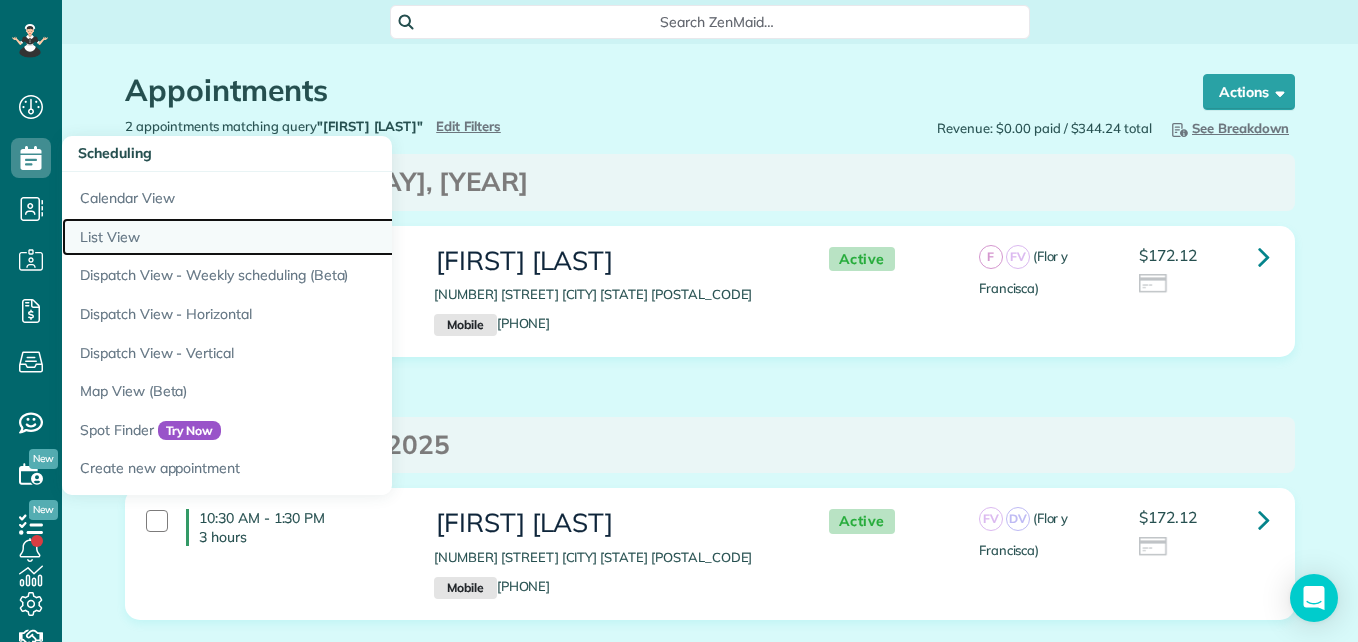 click on "List View" at bounding box center [312, 237] 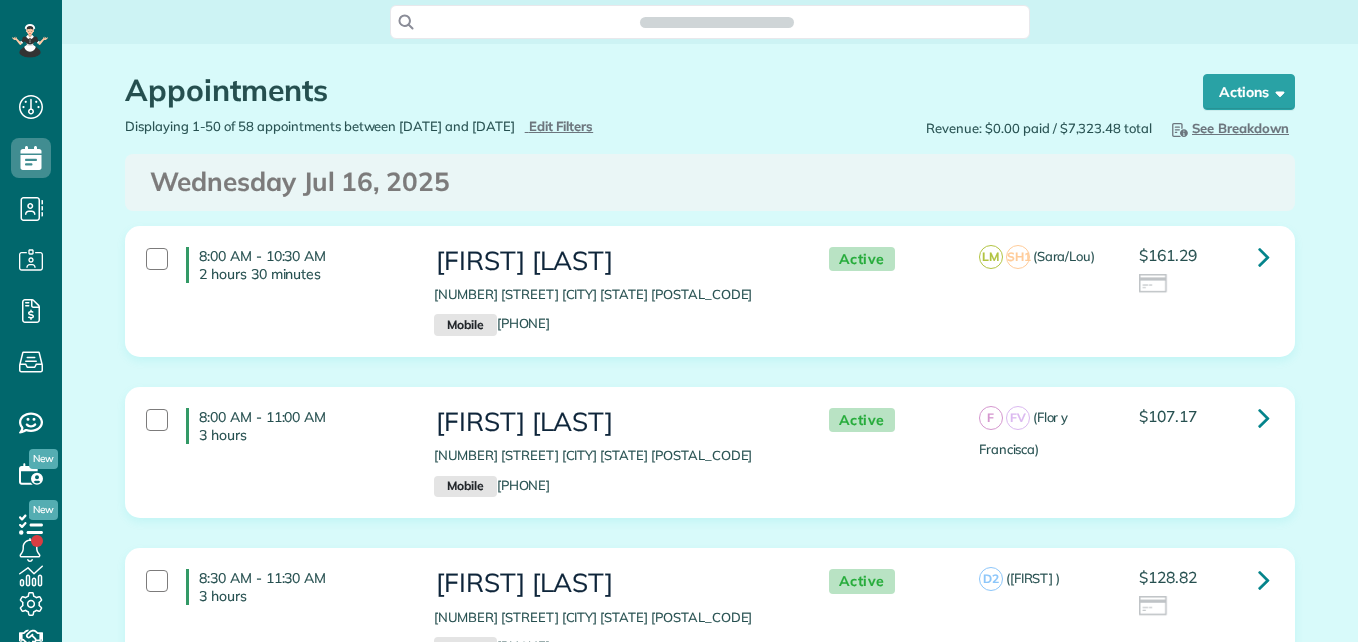 scroll, scrollTop: 0, scrollLeft: 0, axis: both 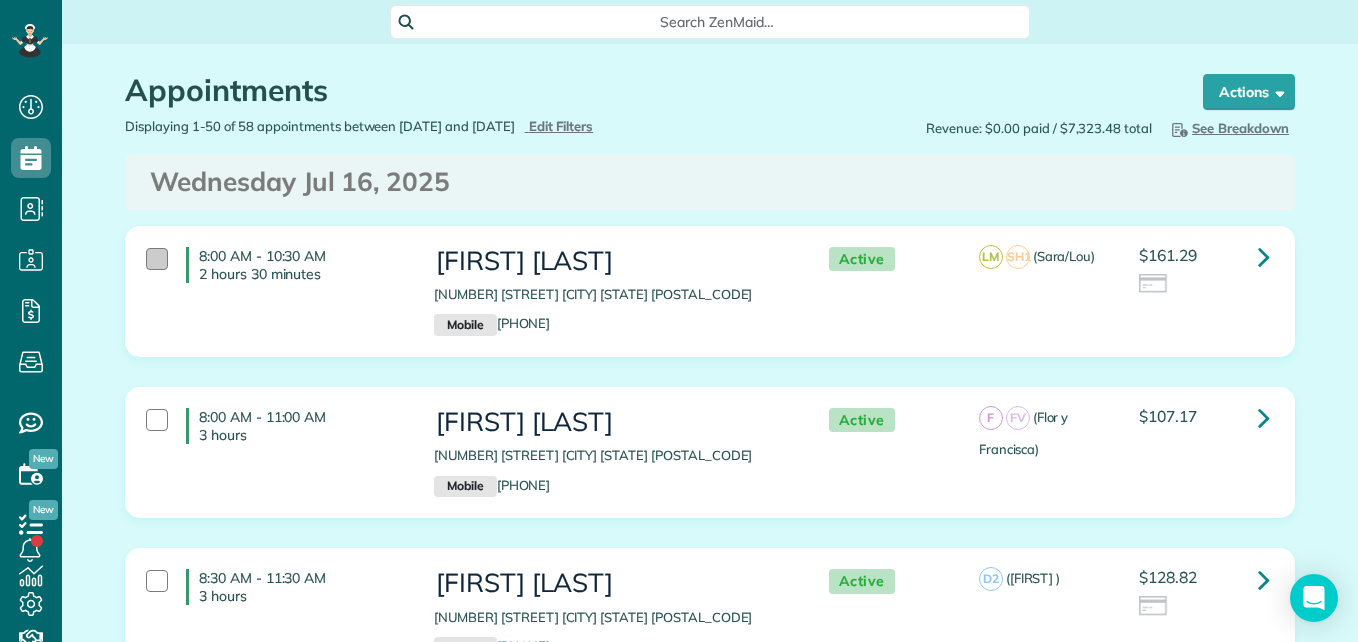 click at bounding box center [157, 259] 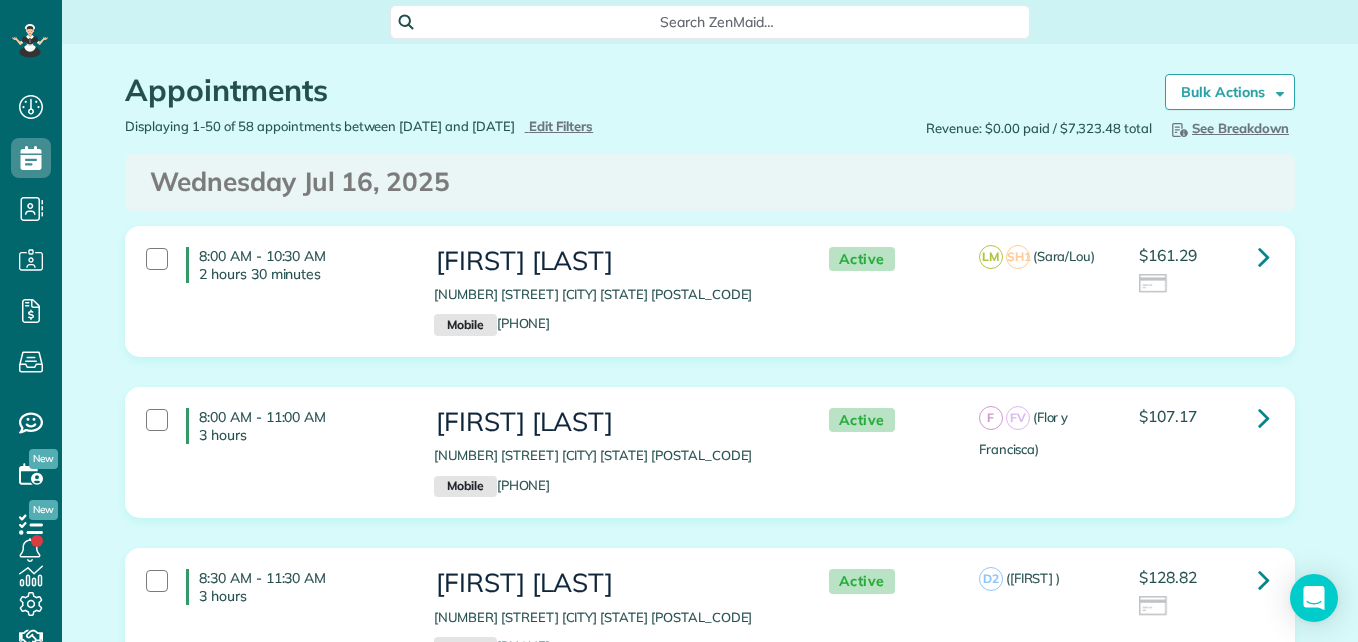 click on "8:30 AM - 11:30 AM
3 hours" at bounding box center (275, 587) 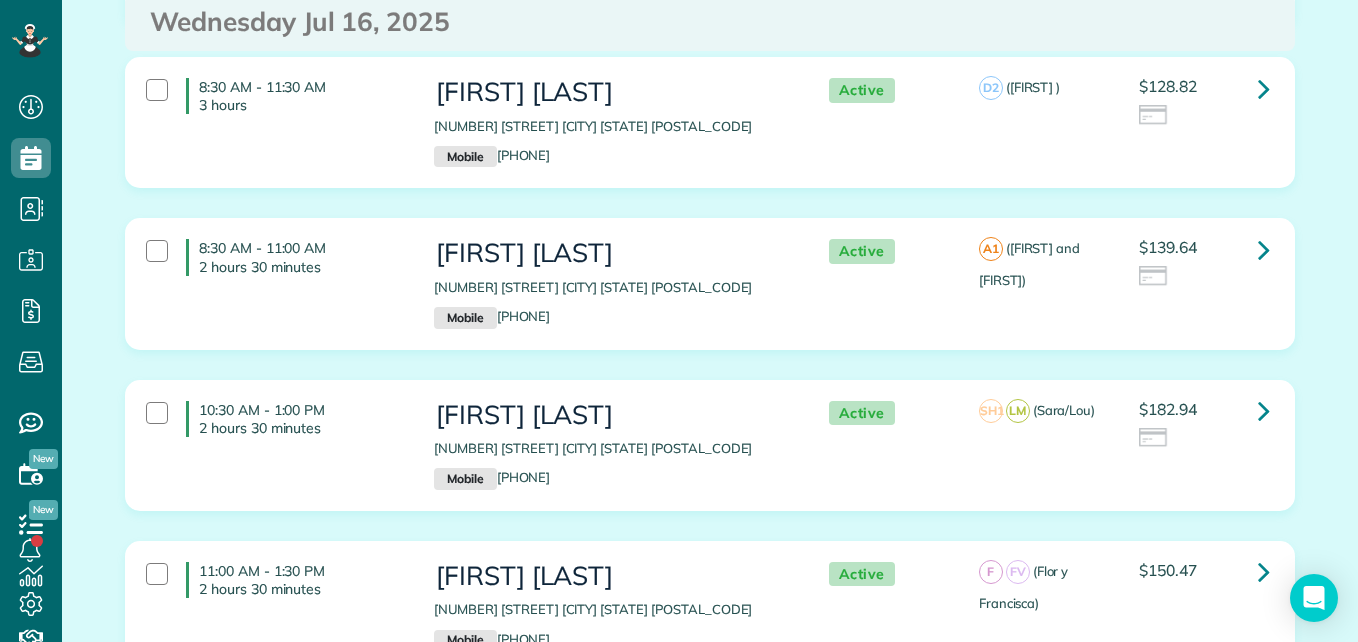 scroll, scrollTop: 505, scrollLeft: 0, axis: vertical 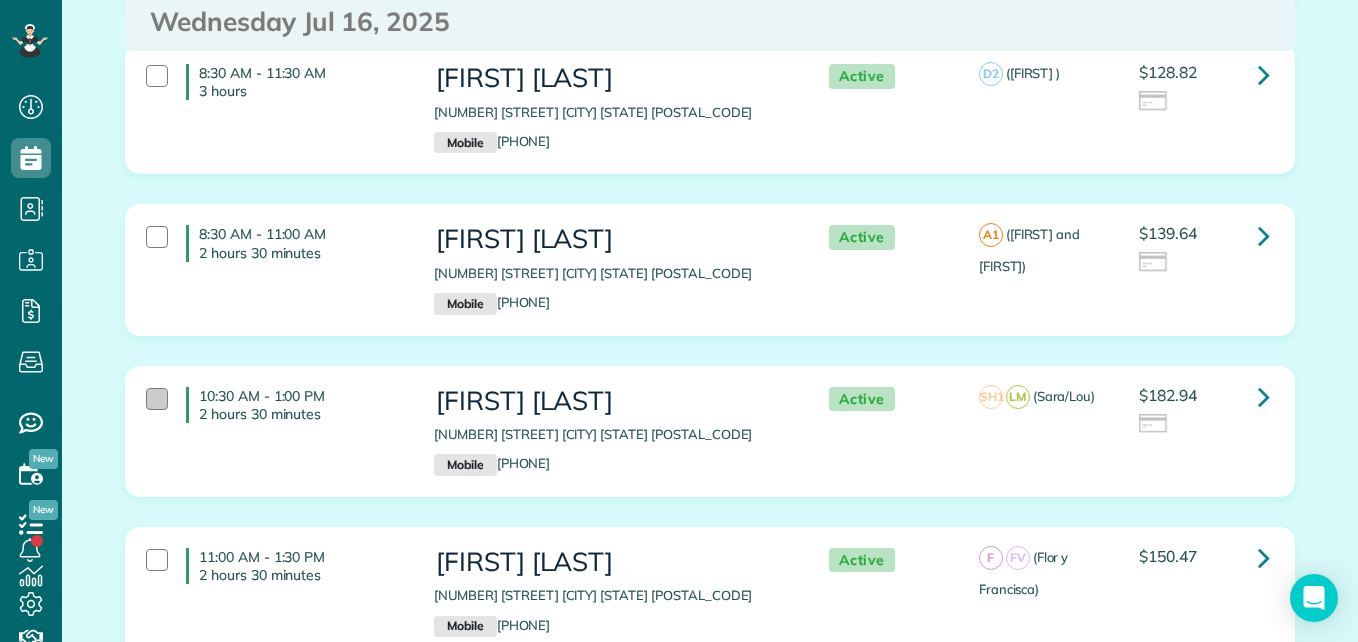 click at bounding box center [157, 399] 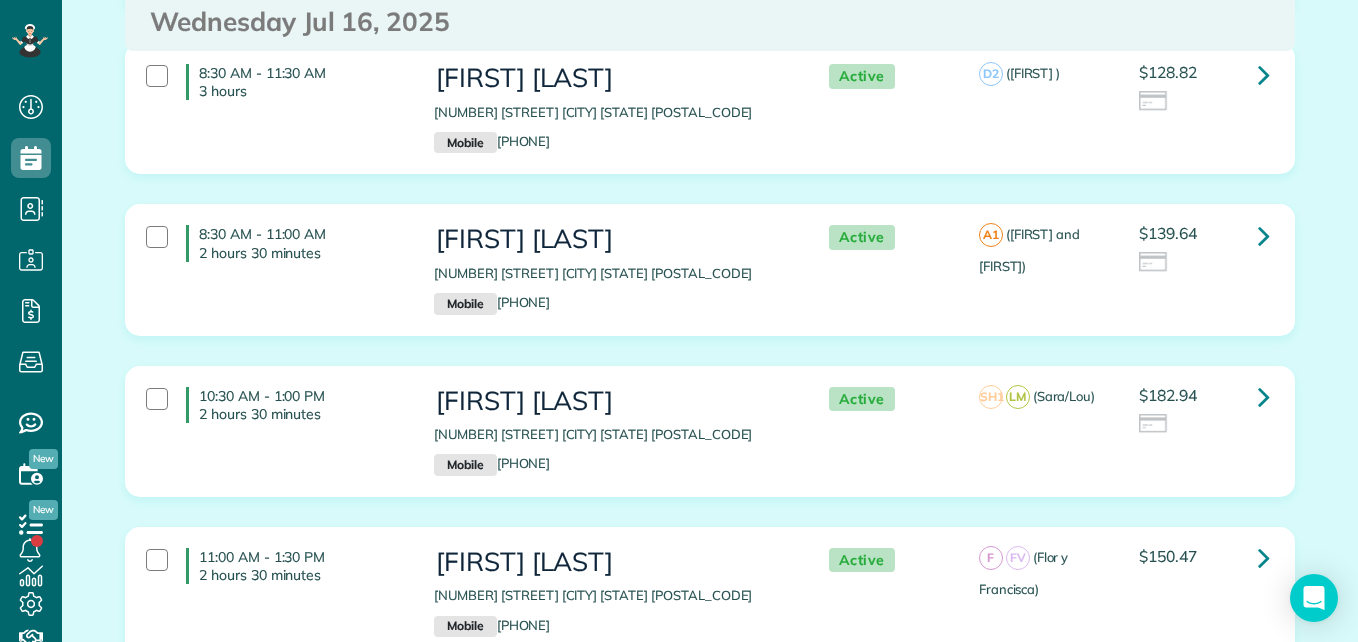 scroll, scrollTop: 0, scrollLeft: 0, axis: both 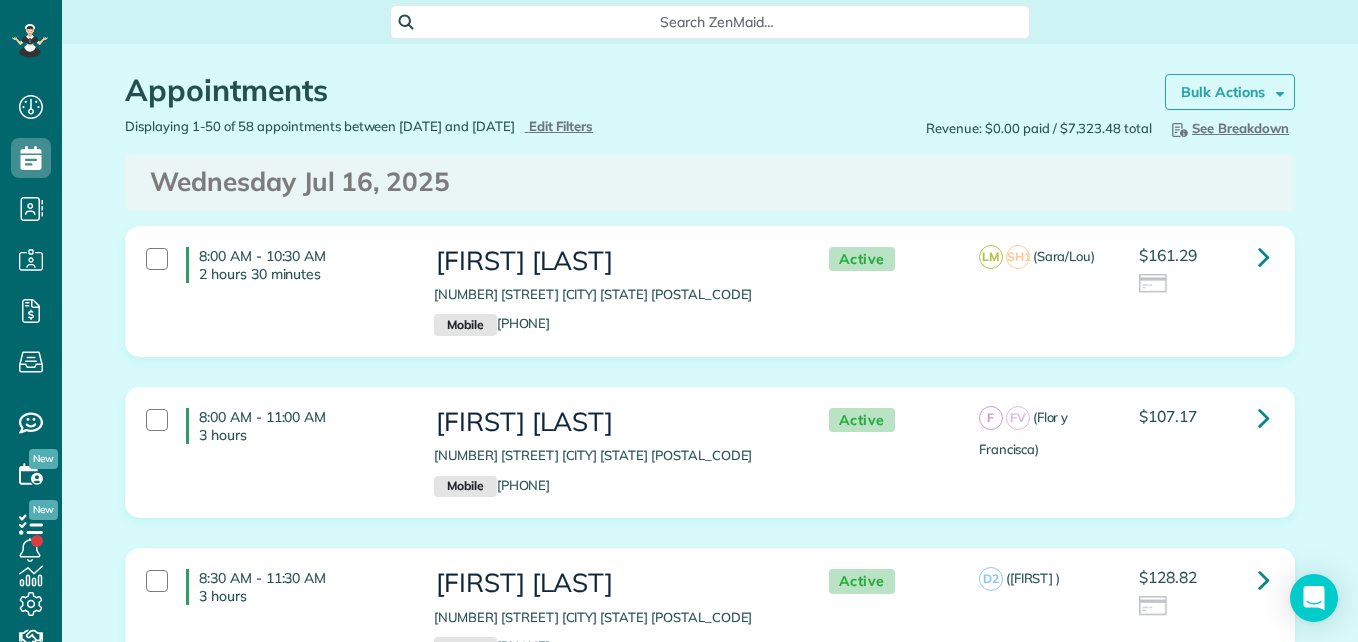 click on "Bulk Actions" at bounding box center (1230, 92) 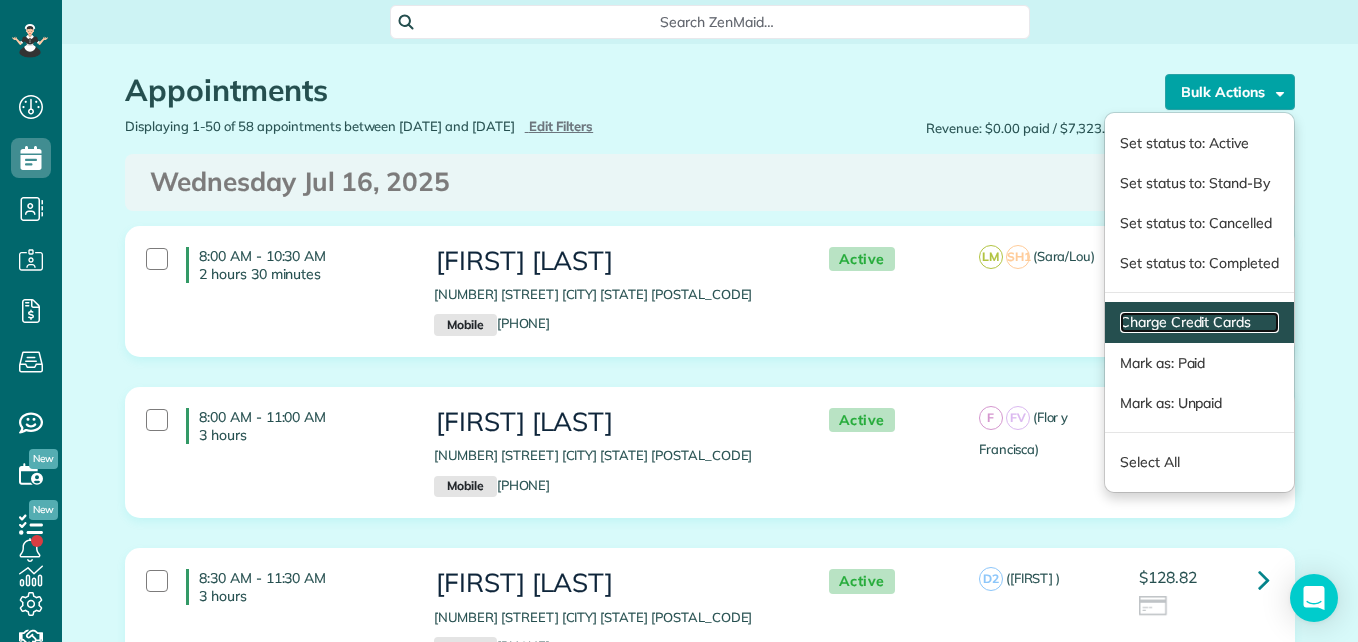 click on "Charge Credit Cards" at bounding box center [1199, 322] 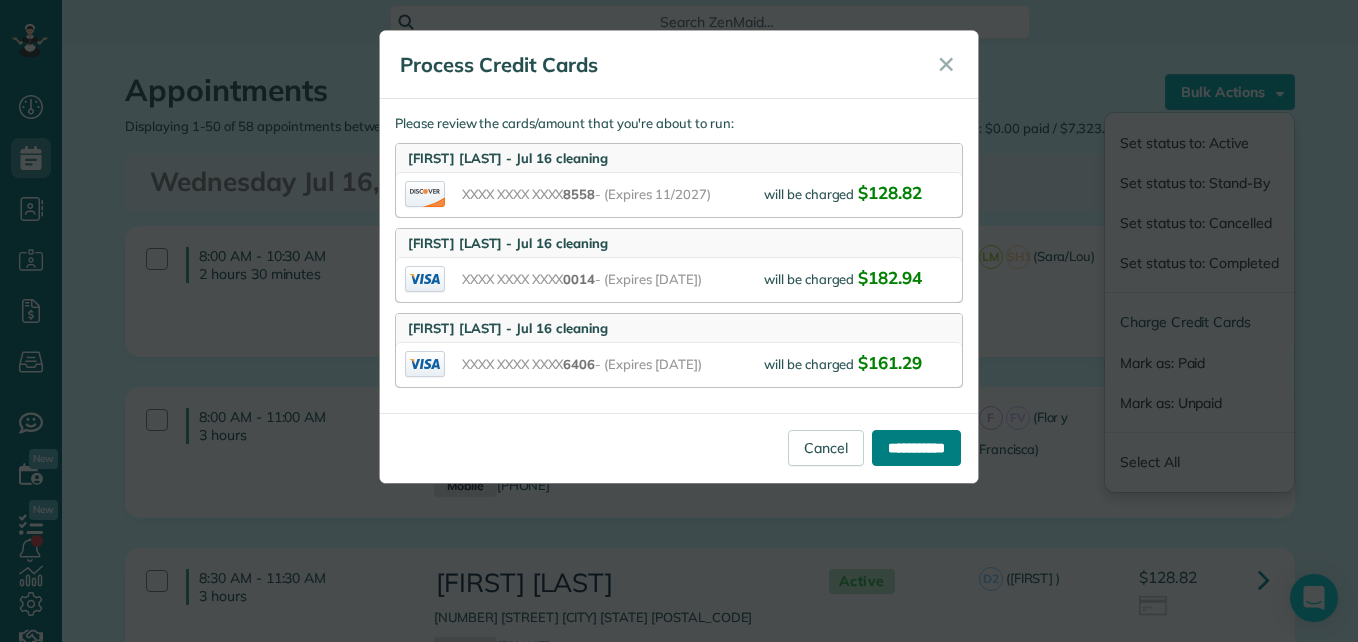 click on "**********" at bounding box center (916, 448) 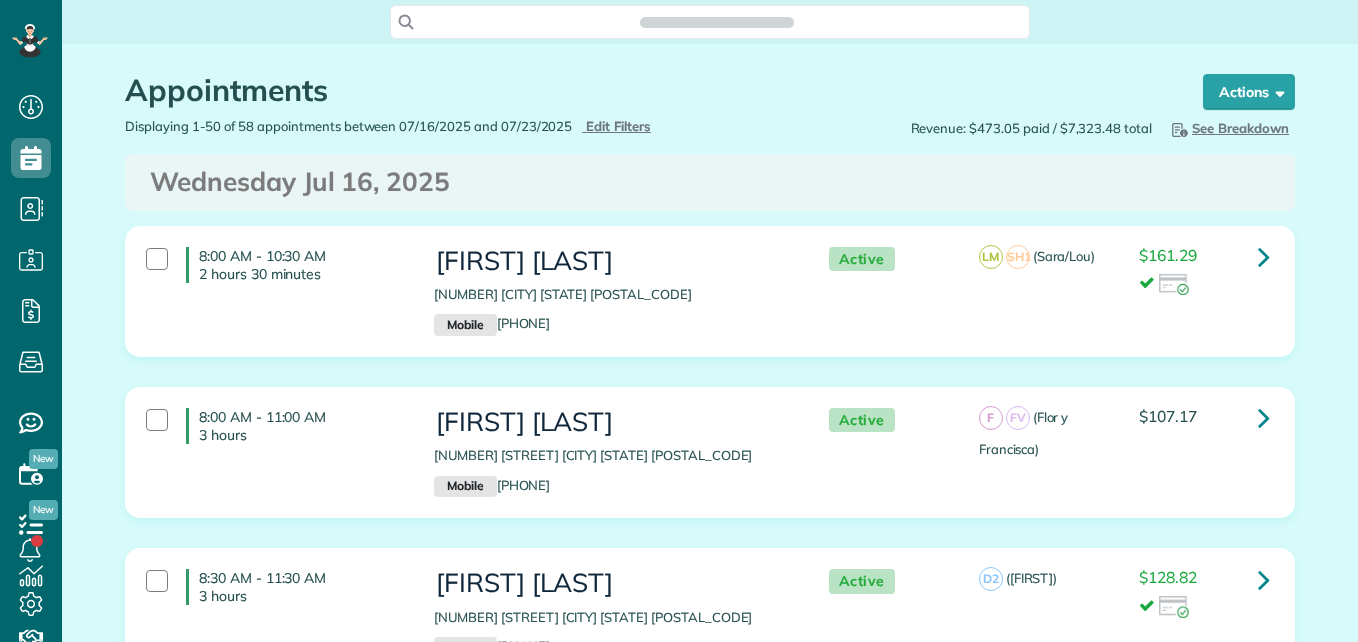 scroll, scrollTop: 0, scrollLeft: 0, axis: both 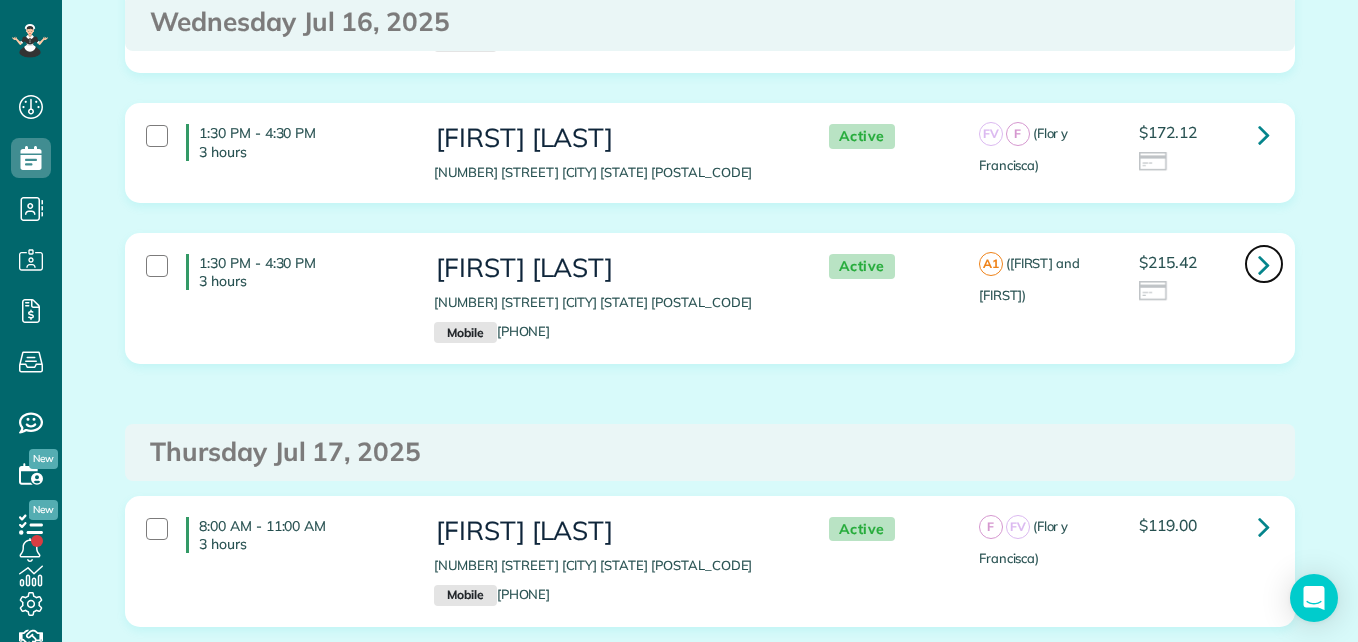 click at bounding box center [1264, 264] 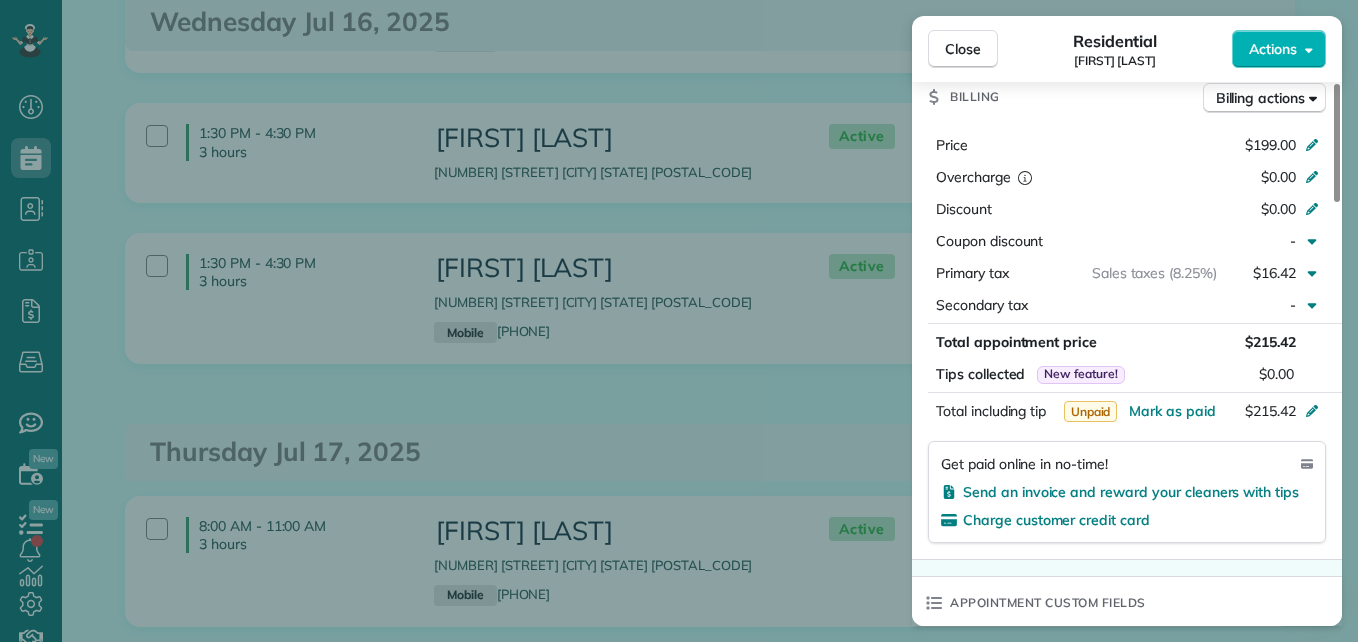 drag, startPoint x: 1335, startPoint y: 184, endPoint x: 1352, endPoint y: 386, distance: 202.71408 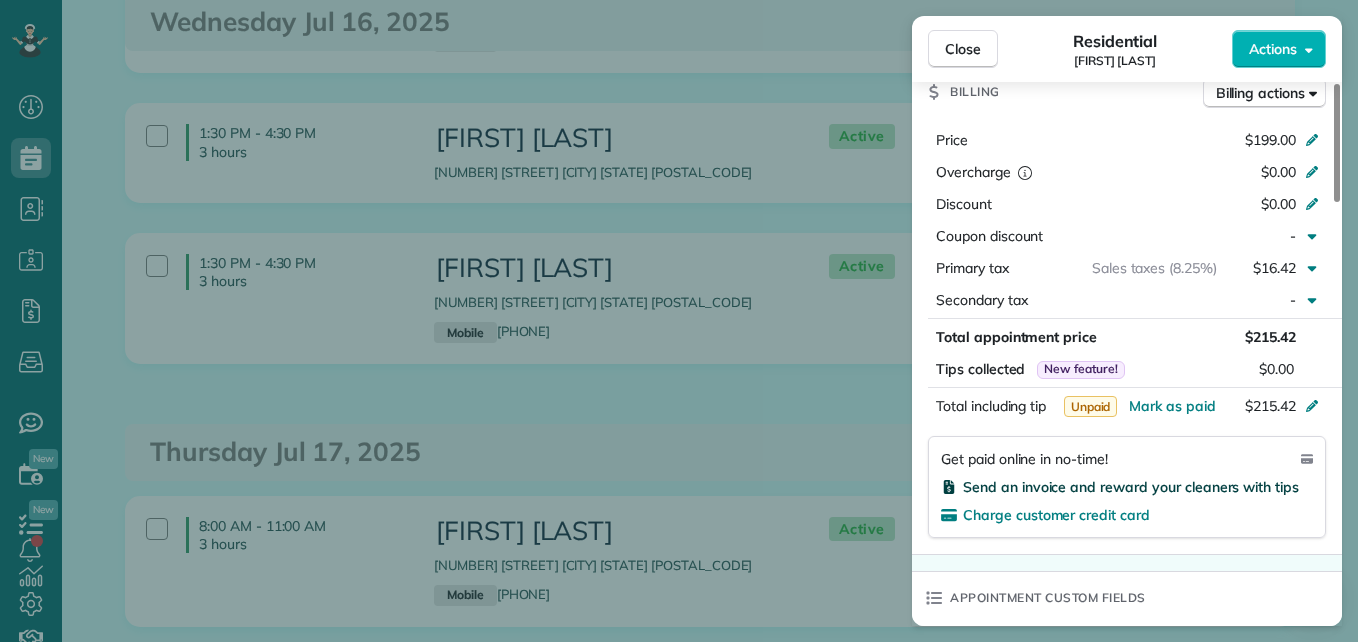 click on "Send an invoice and reward your cleaners with tips" at bounding box center [1131, 487] 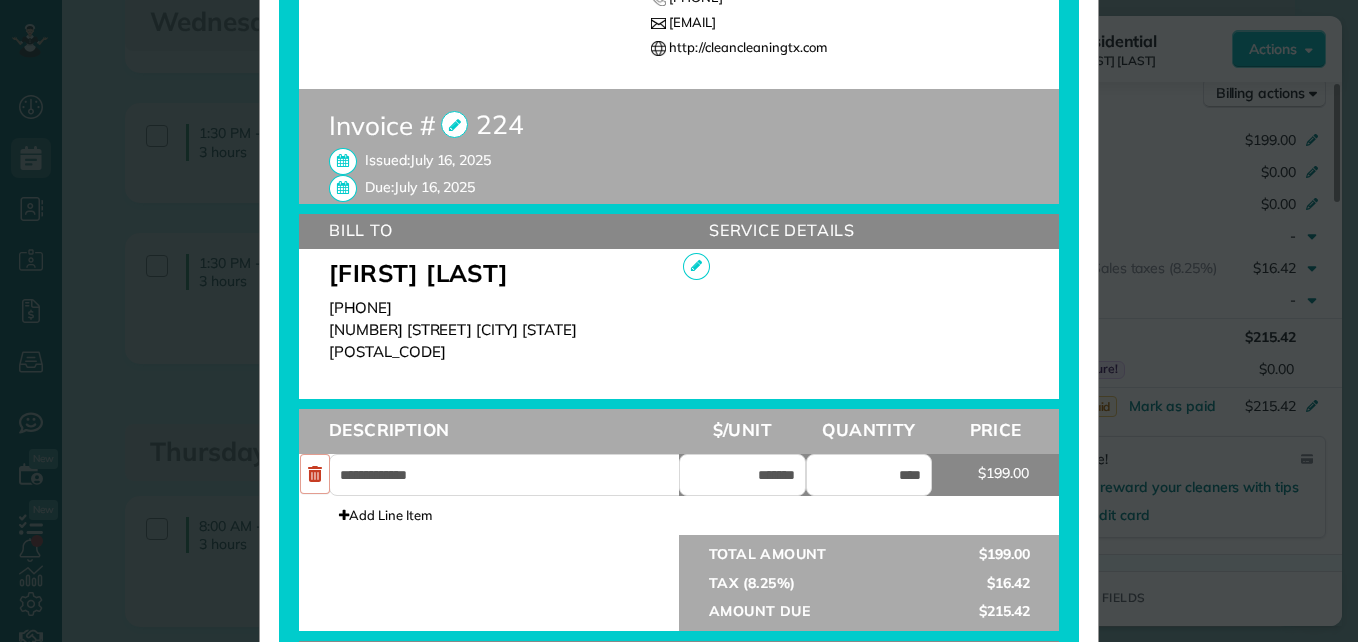 scroll, scrollTop: 443, scrollLeft: 0, axis: vertical 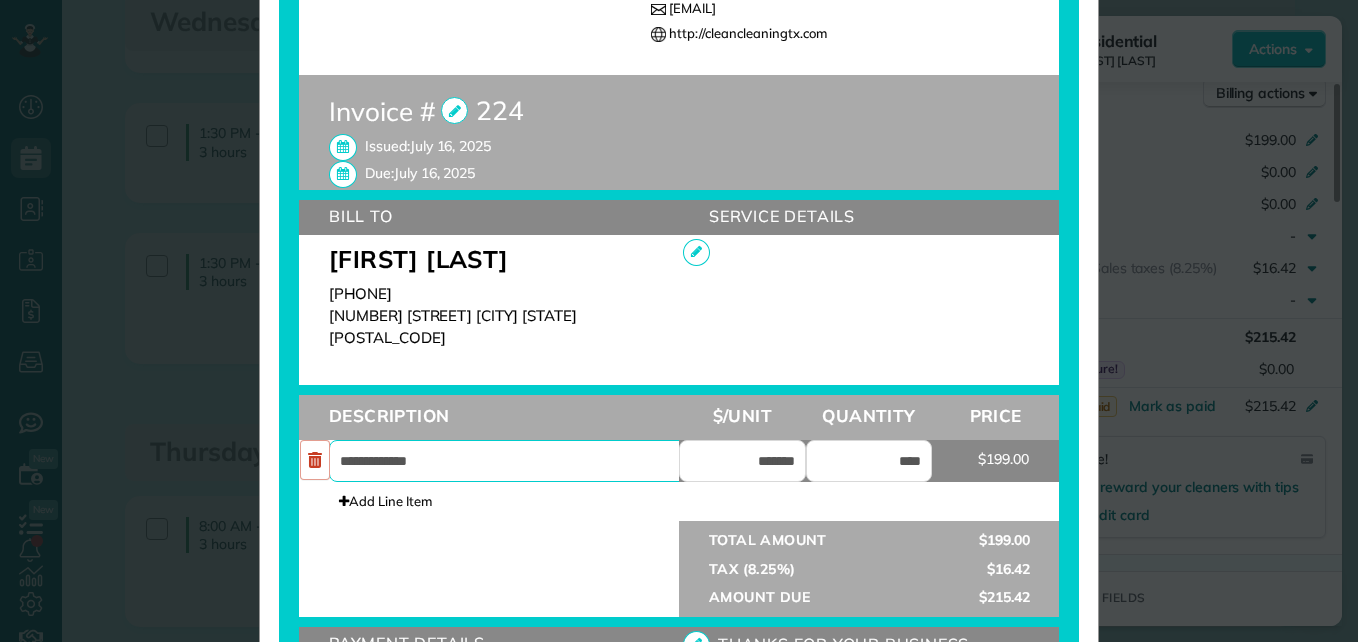 drag, startPoint x: 437, startPoint y: 459, endPoint x: 235, endPoint y: 432, distance: 203.79646 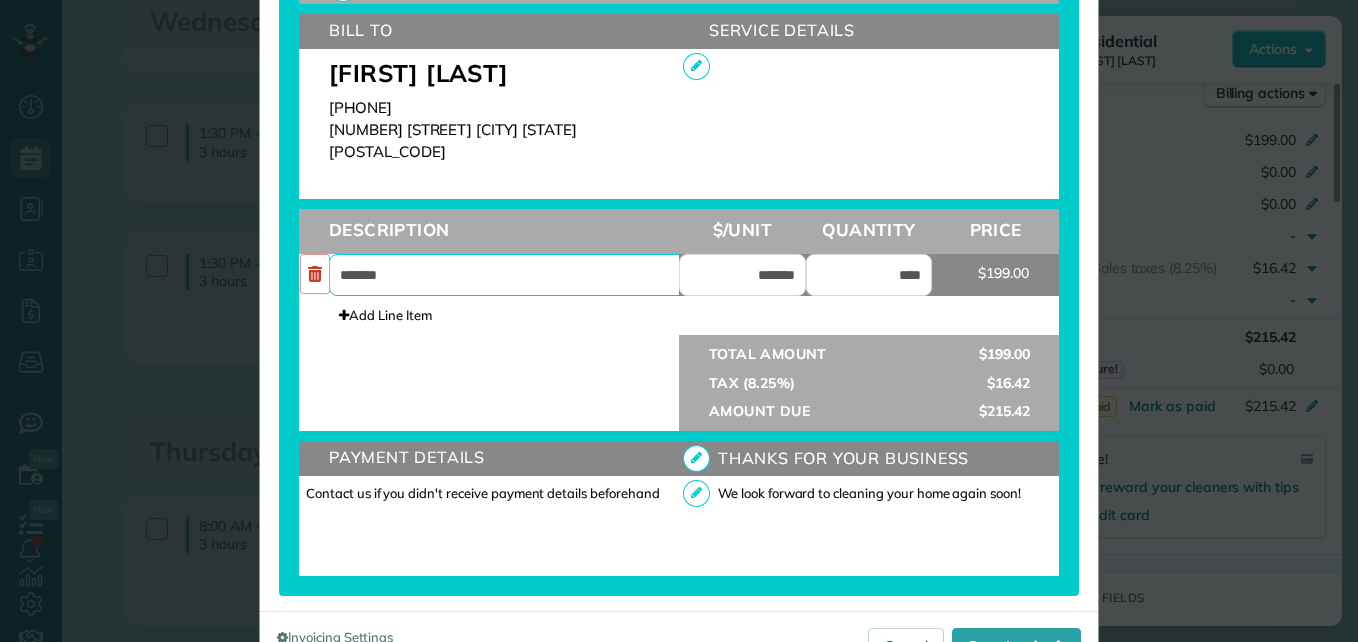 scroll, scrollTop: 728, scrollLeft: 0, axis: vertical 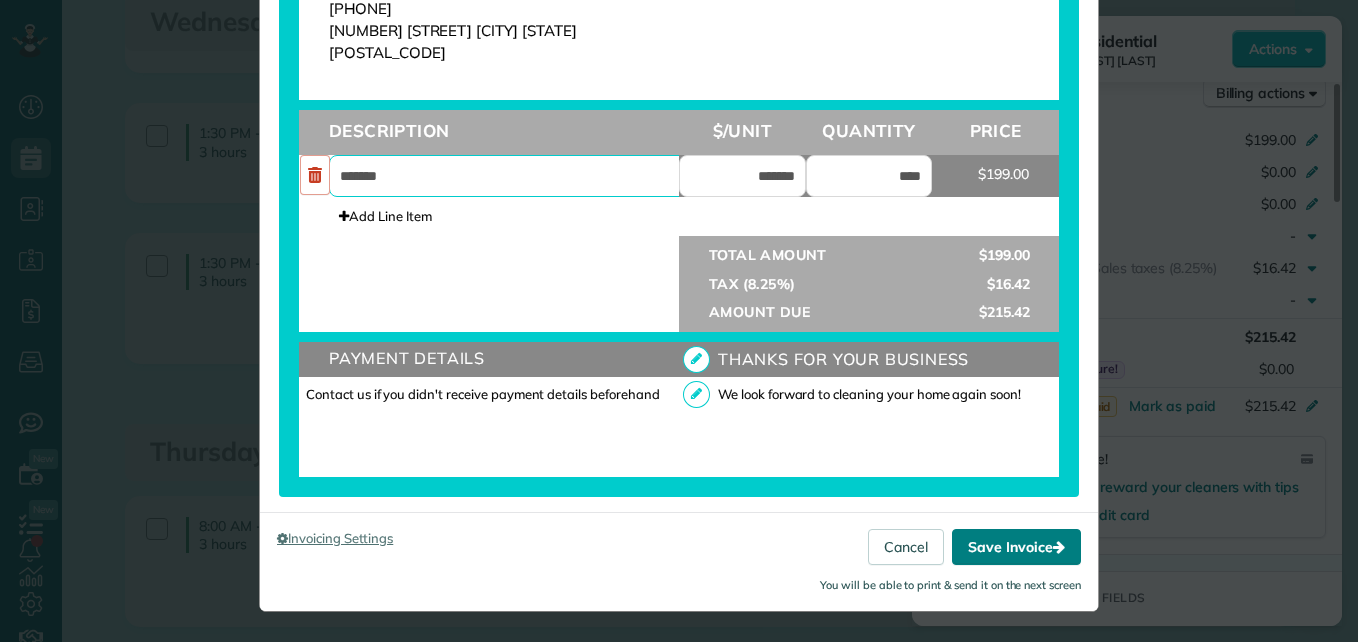 type on "*******" 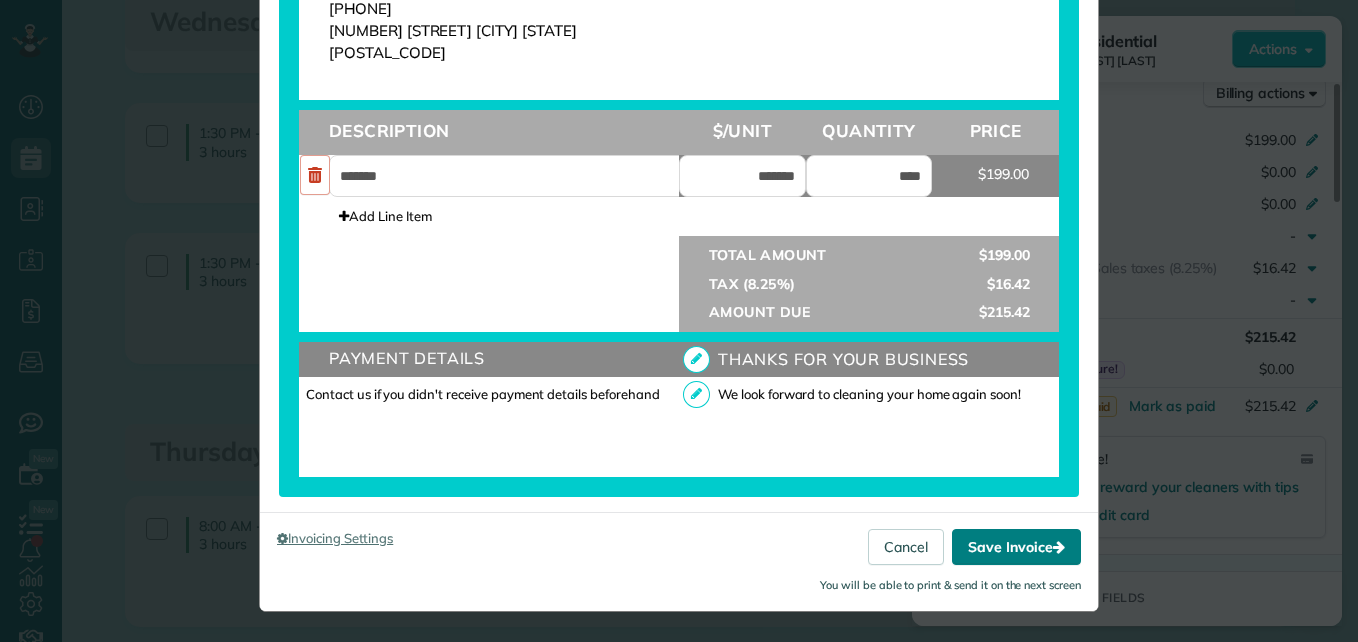 click on "Save Invoice" at bounding box center [1016, 547] 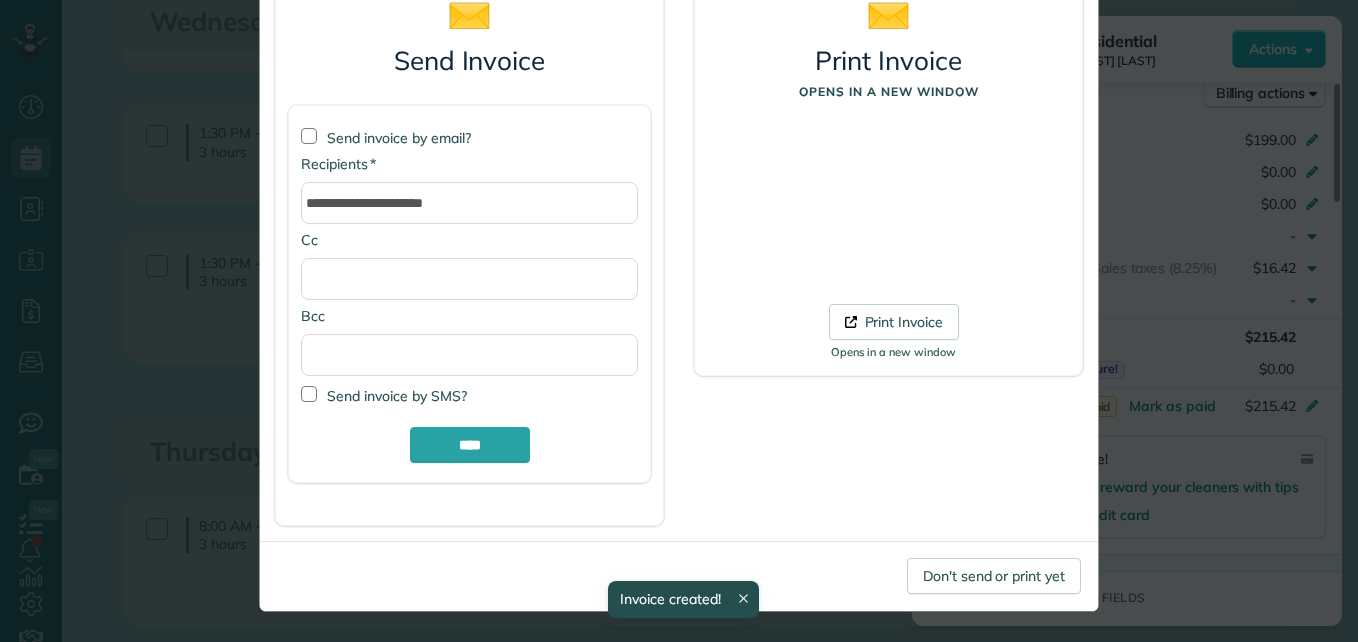 scroll, scrollTop: 168, scrollLeft: 0, axis: vertical 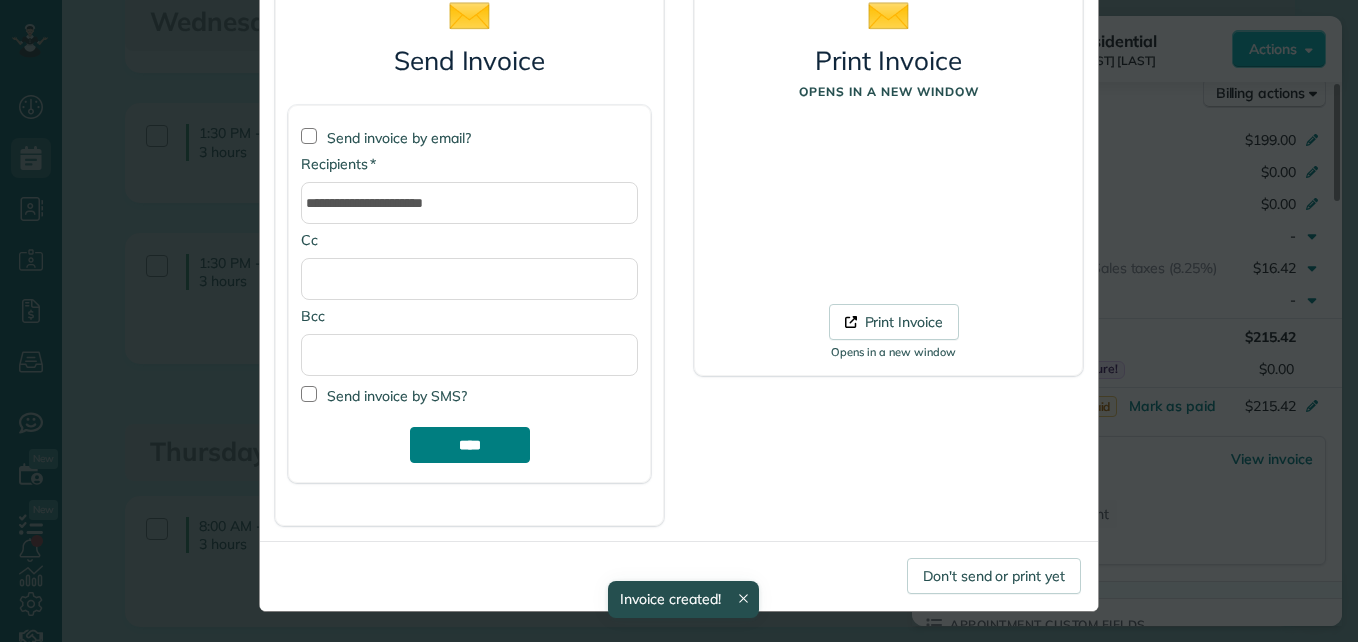 click on "****" at bounding box center (470, 445) 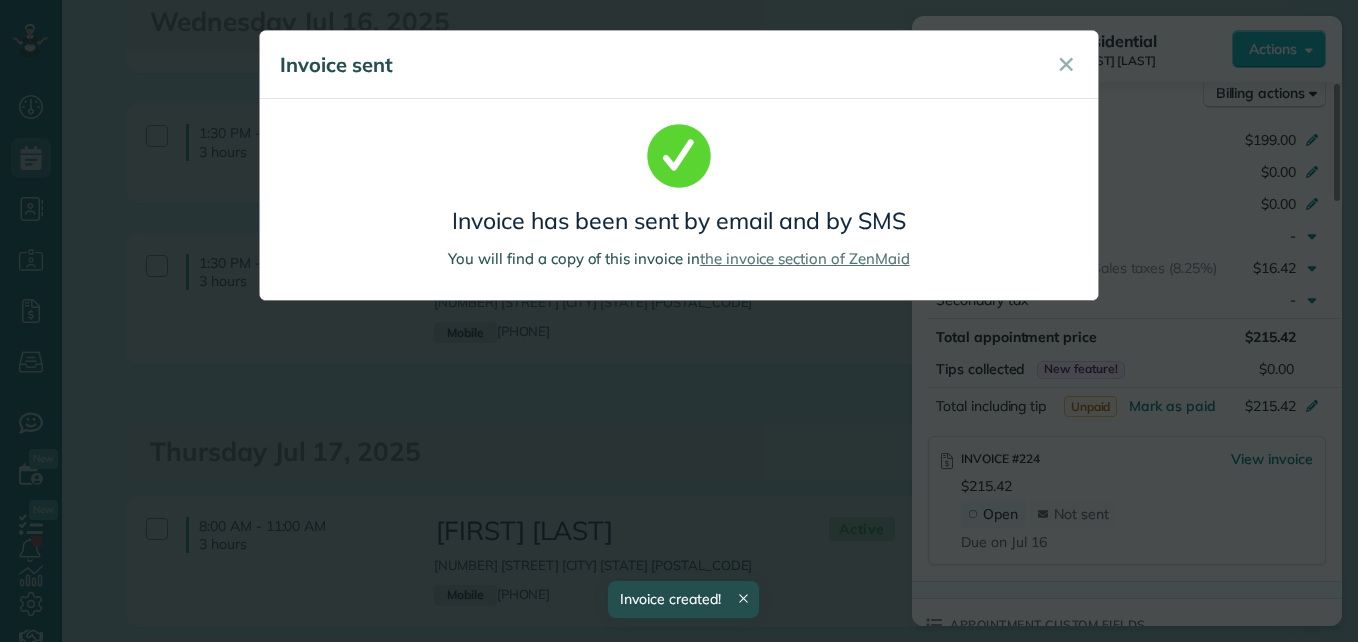 scroll, scrollTop: 0, scrollLeft: 0, axis: both 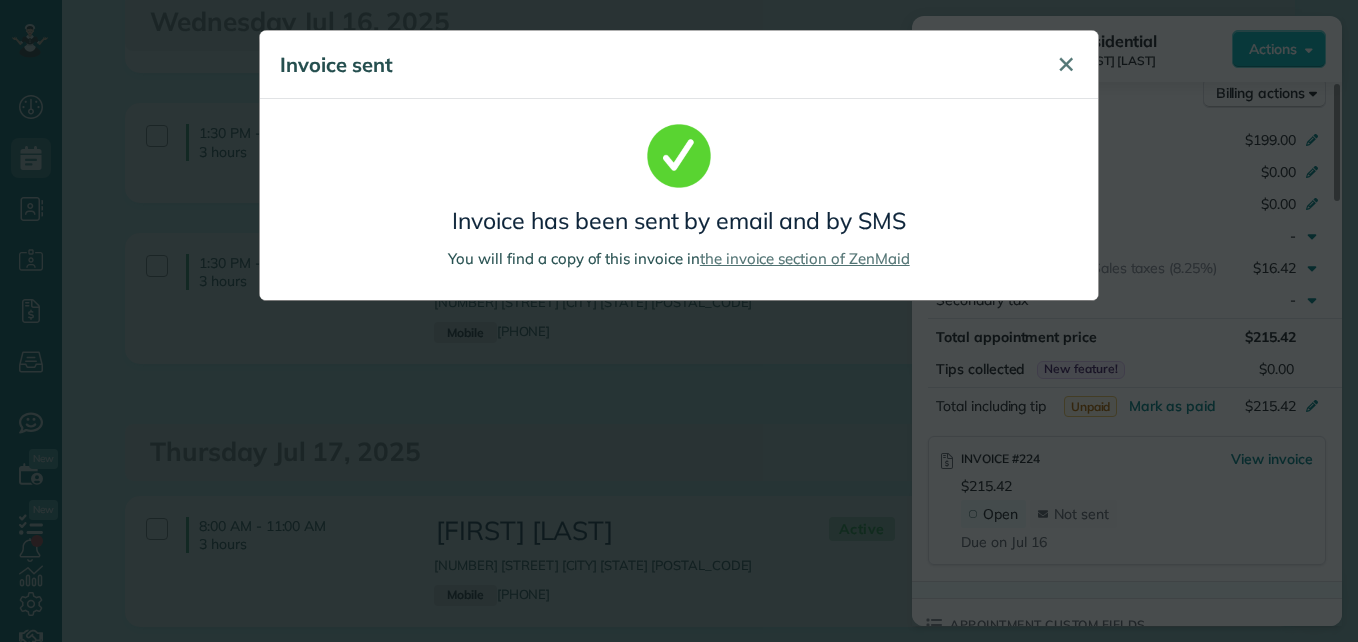 click on "✕" at bounding box center (1066, 65) 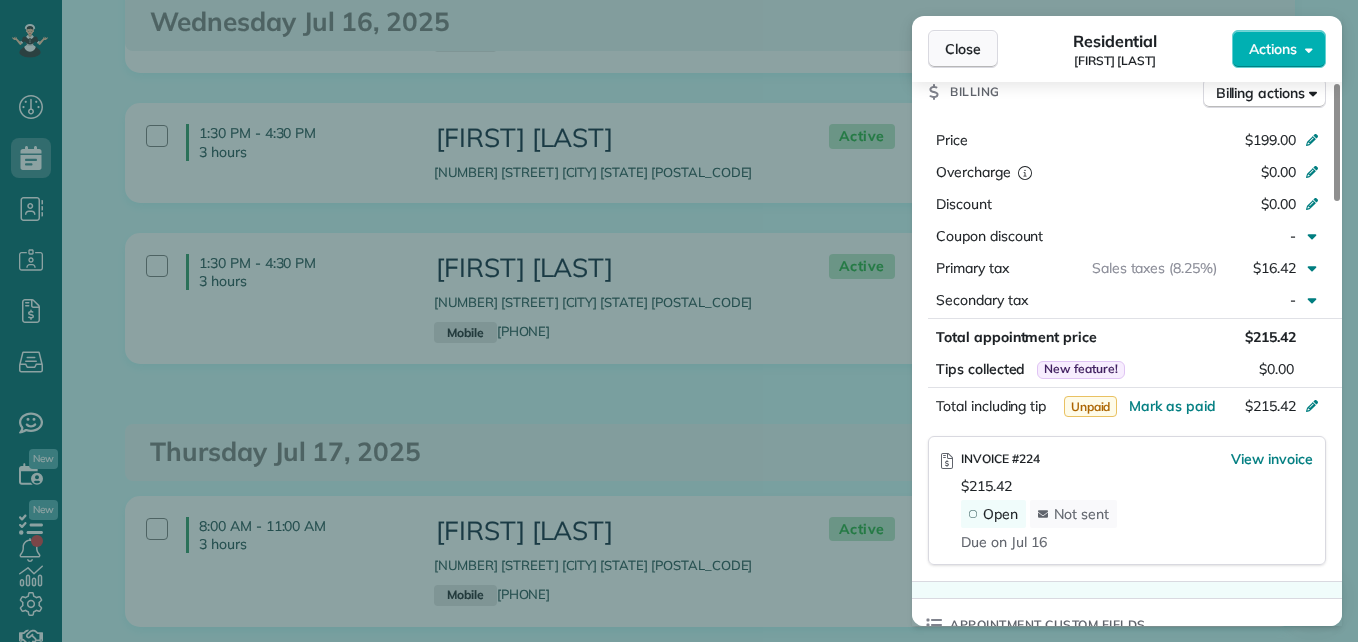 click on "Close" at bounding box center (963, 49) 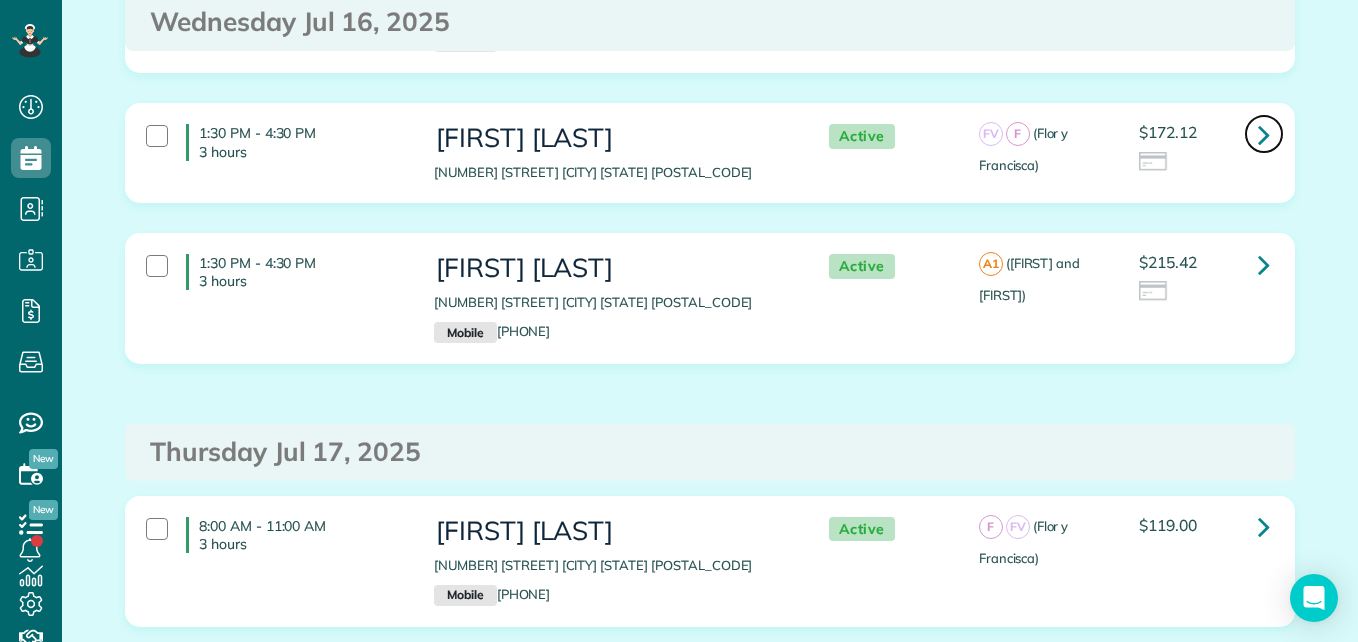 click at bounding box center (1264, 134) 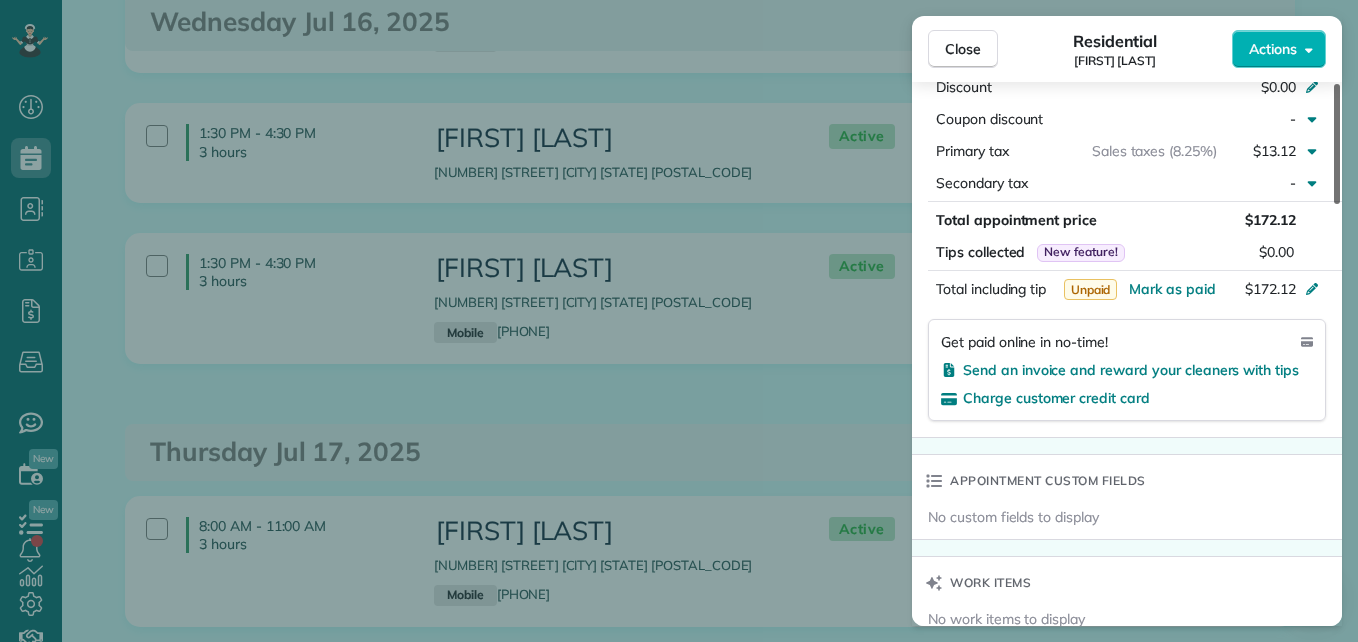 drag, startPoint x: 1334, startPoint y: 170, endPoint x: 1359, endPoint y: 410, distance: 241.29857 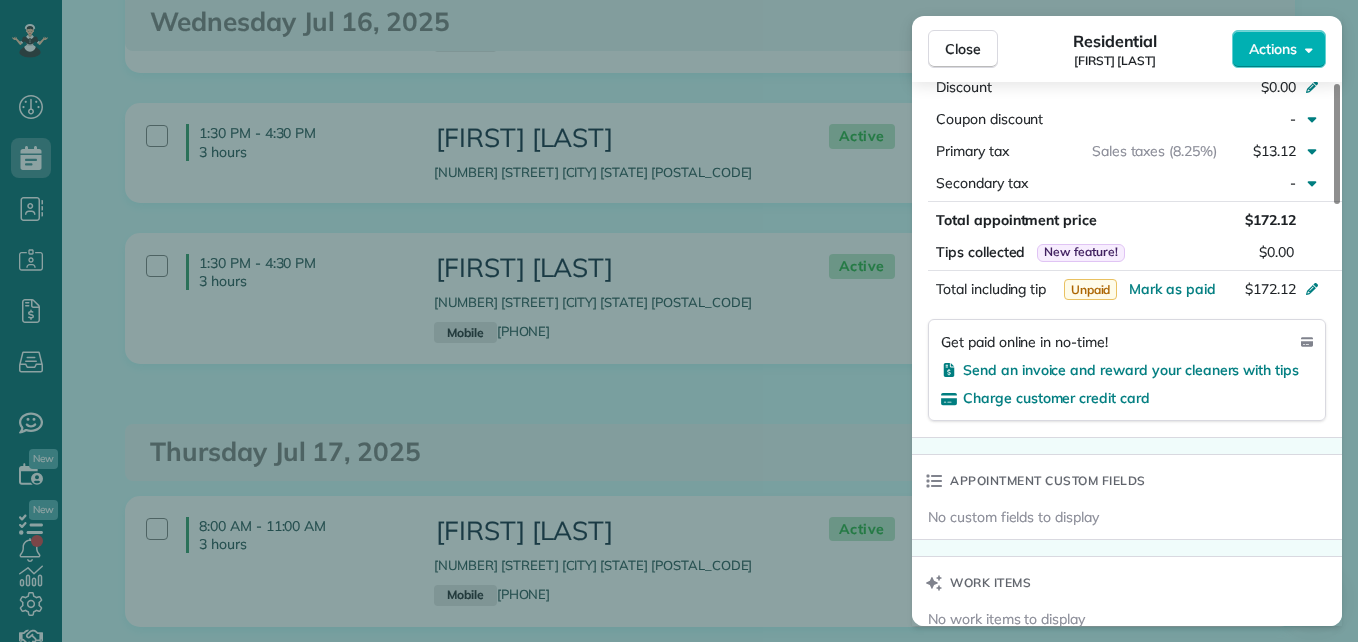 scroll, scrollTop: 1086, scrollLeft: 0, axis: vertical 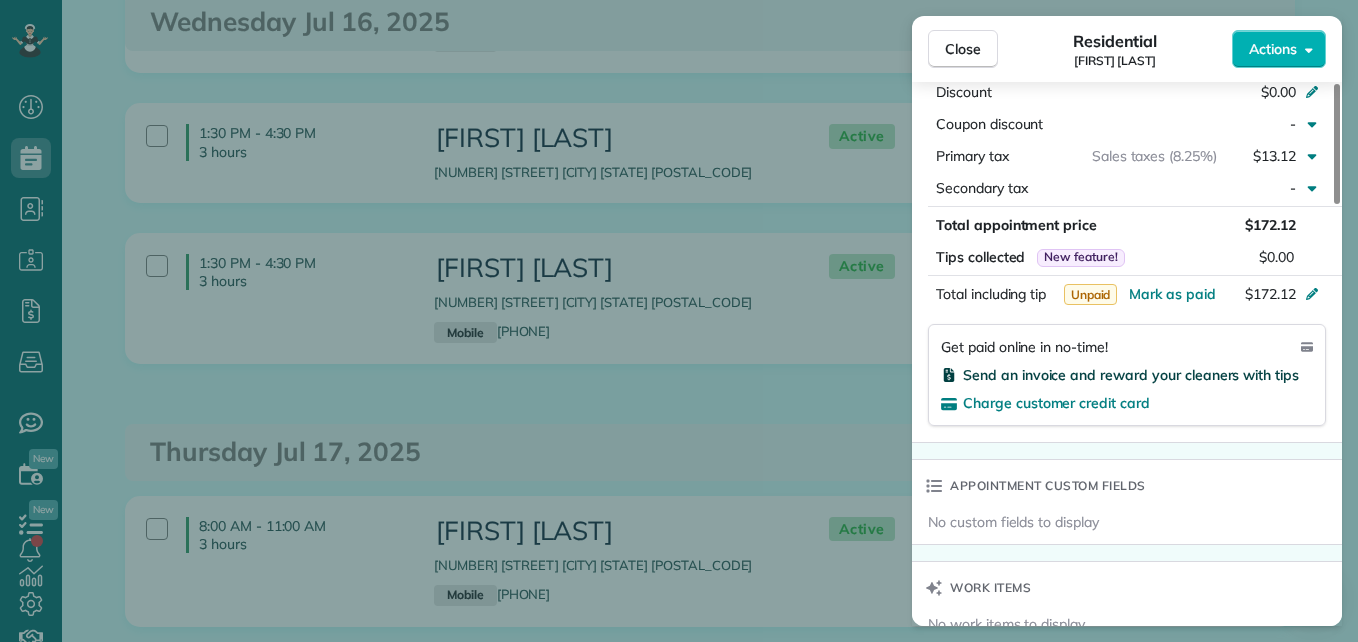 click on "Send an invoice and reward your cleaners with tips" at bounding box center [1131, 375] 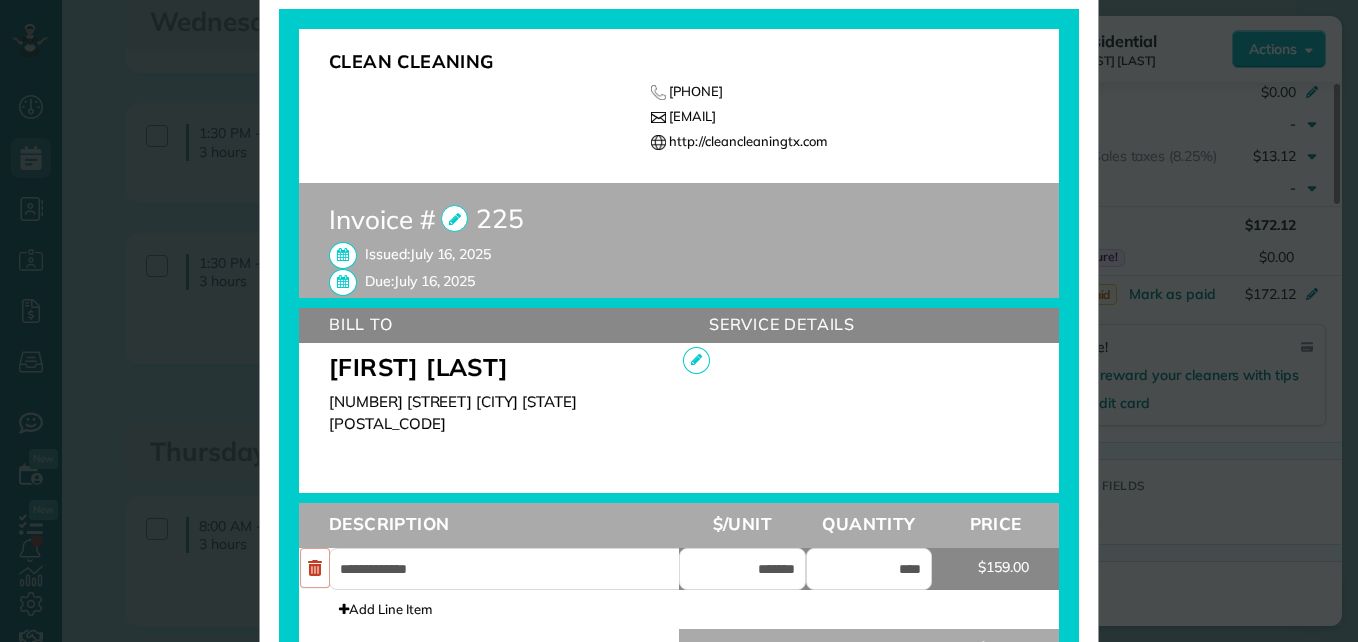 scroll, scrollTop: 374, scrollLeft: 0, axis: vertical 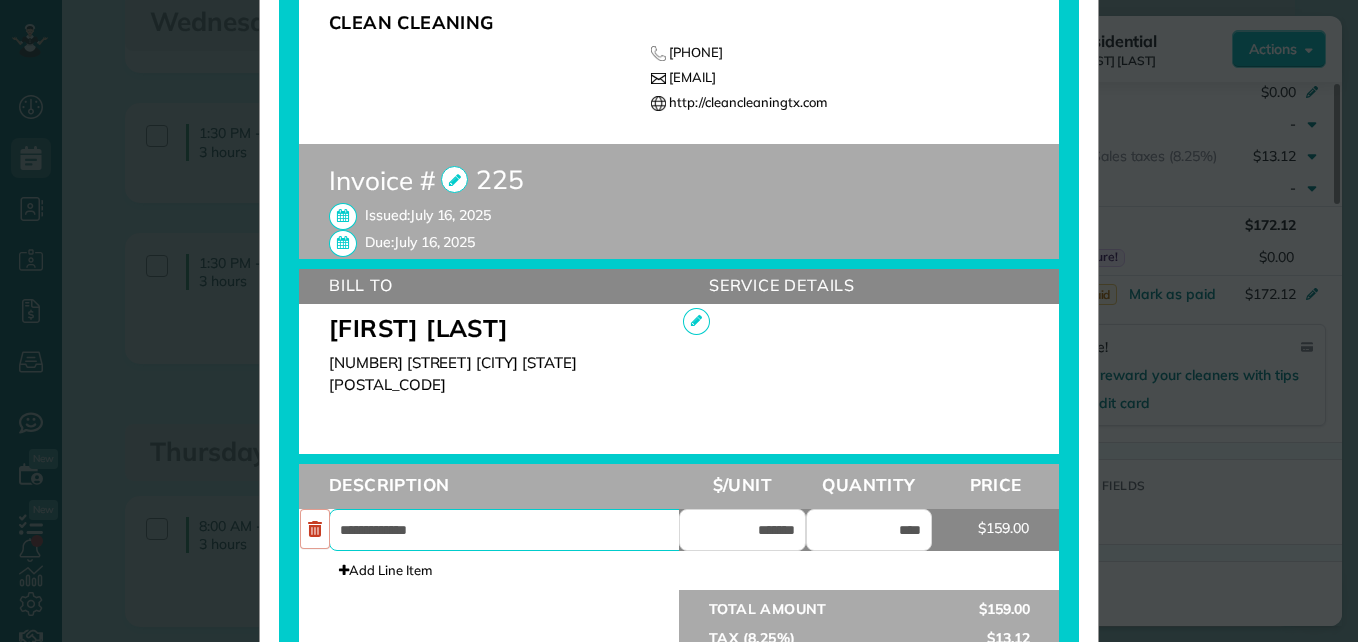 drag, startPoint x: 485, startPoint y: 535, endPoint x: 204, endPoint y: 527, distance: 281.11386 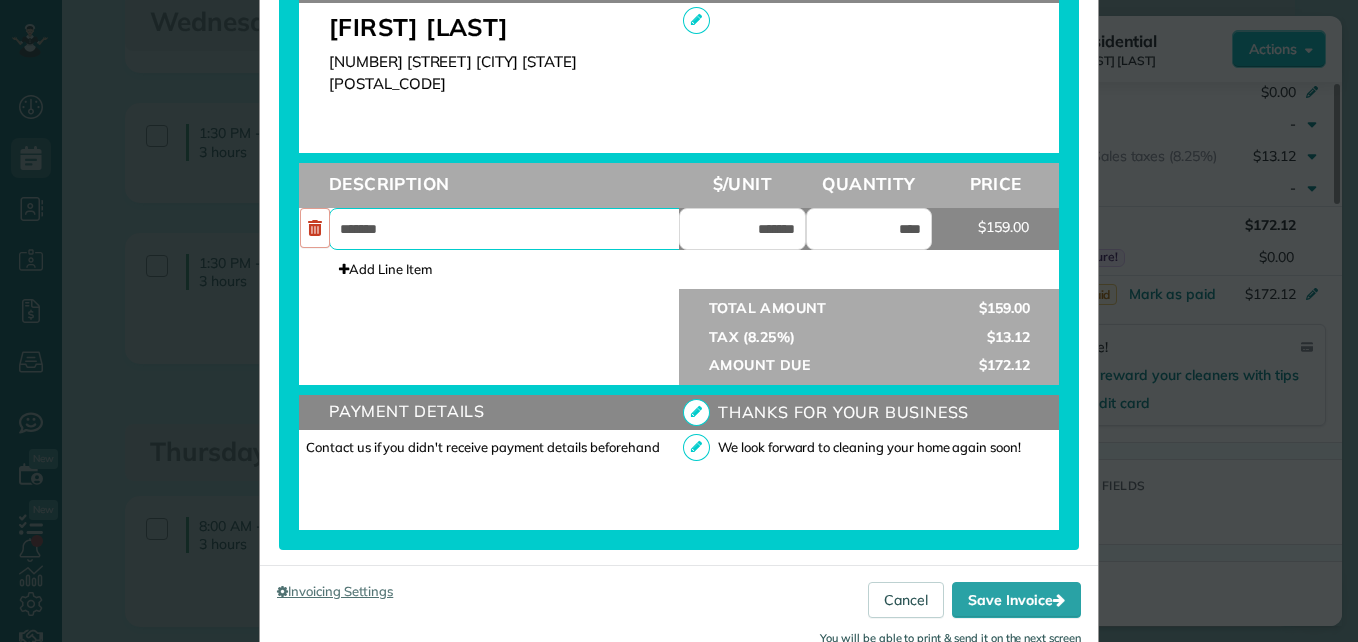 scroll, scrollTop: 728, scrollLeft: 0, axis: vertical 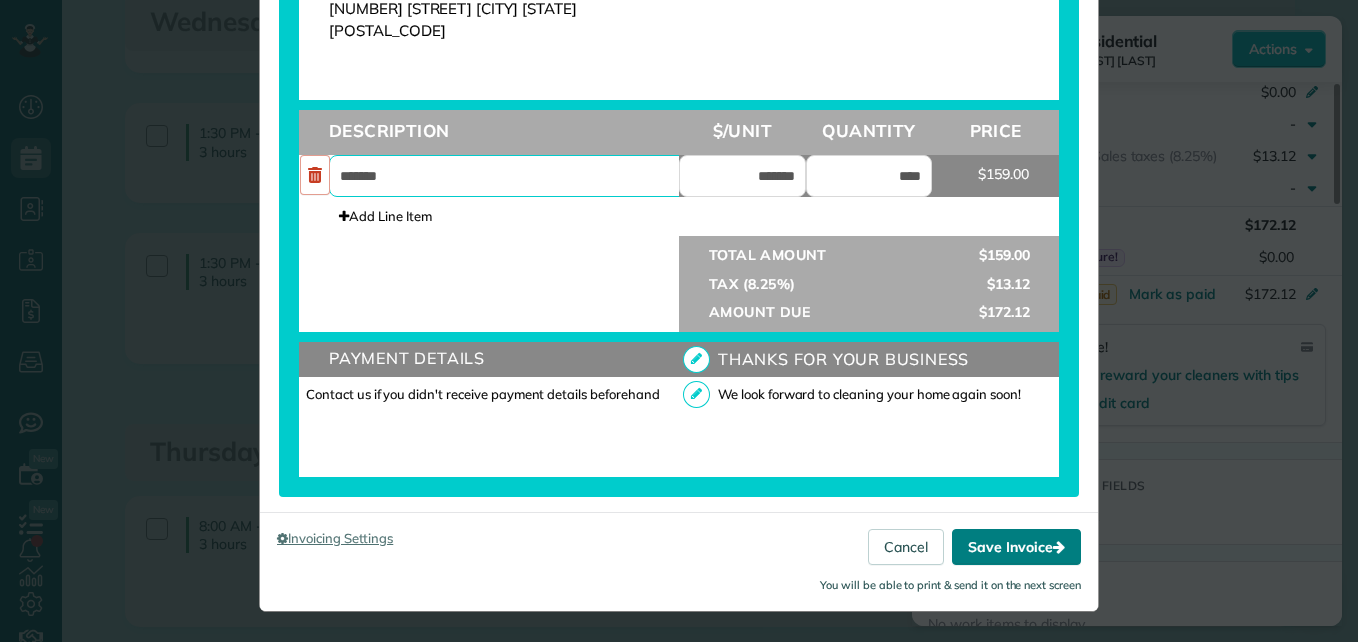 type on "*******" 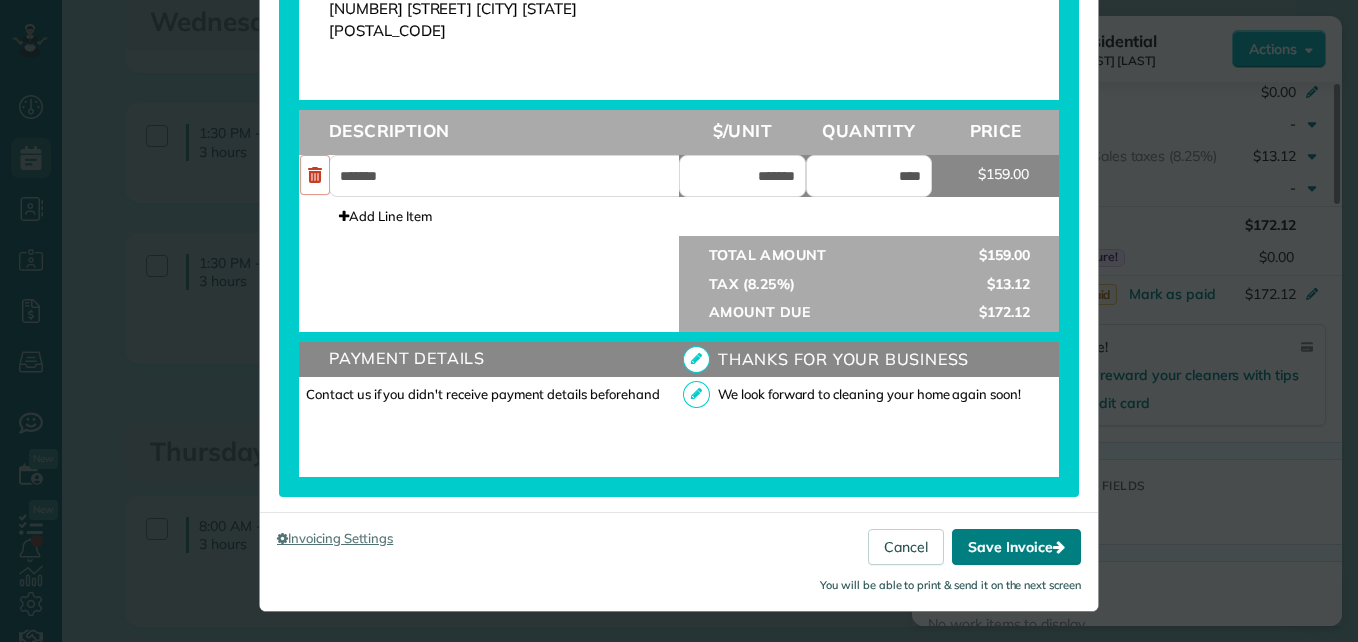 click on "Save Invoice" at bounding box center (1016, 547) 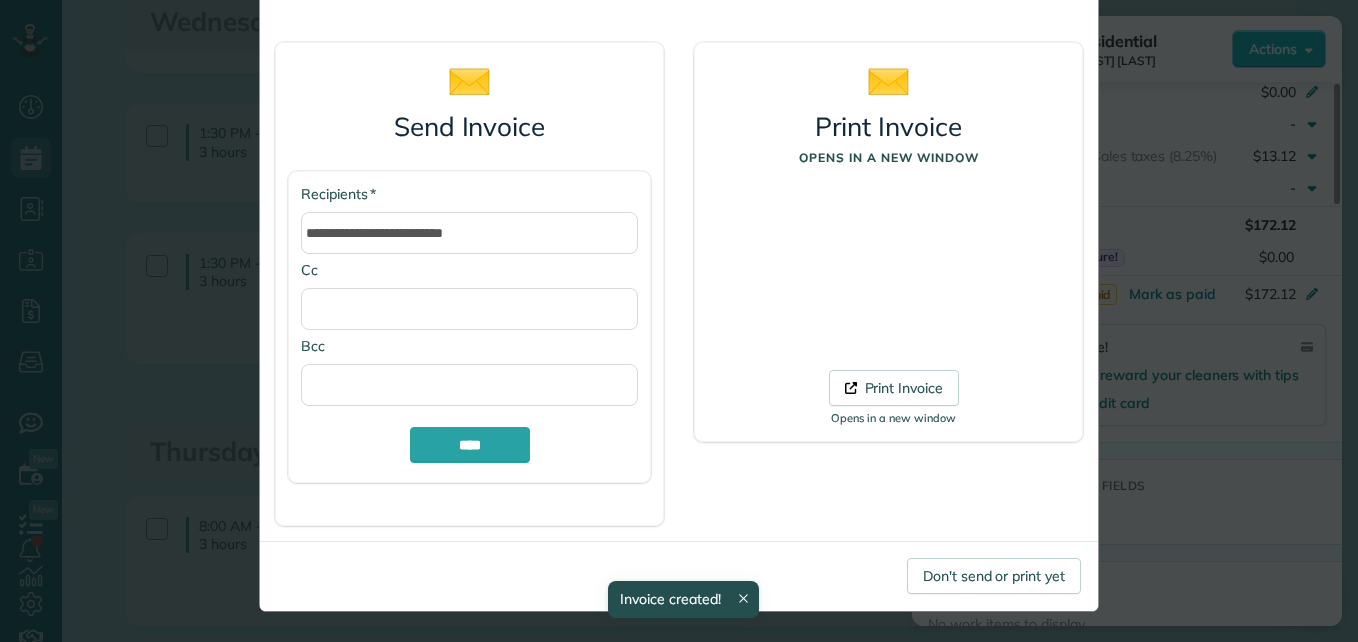 scroll, scrollTop: 102, scrollLeft: 0, axis: vertical 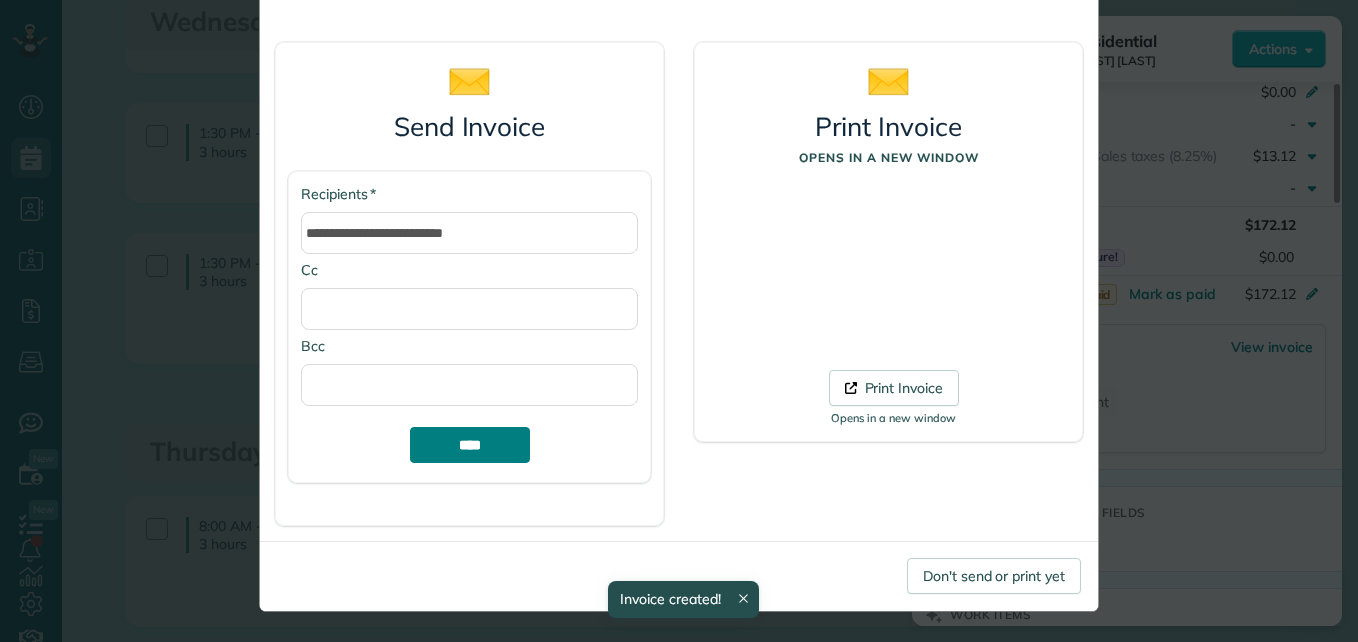 click on "****" at bounding box center (470, 445) 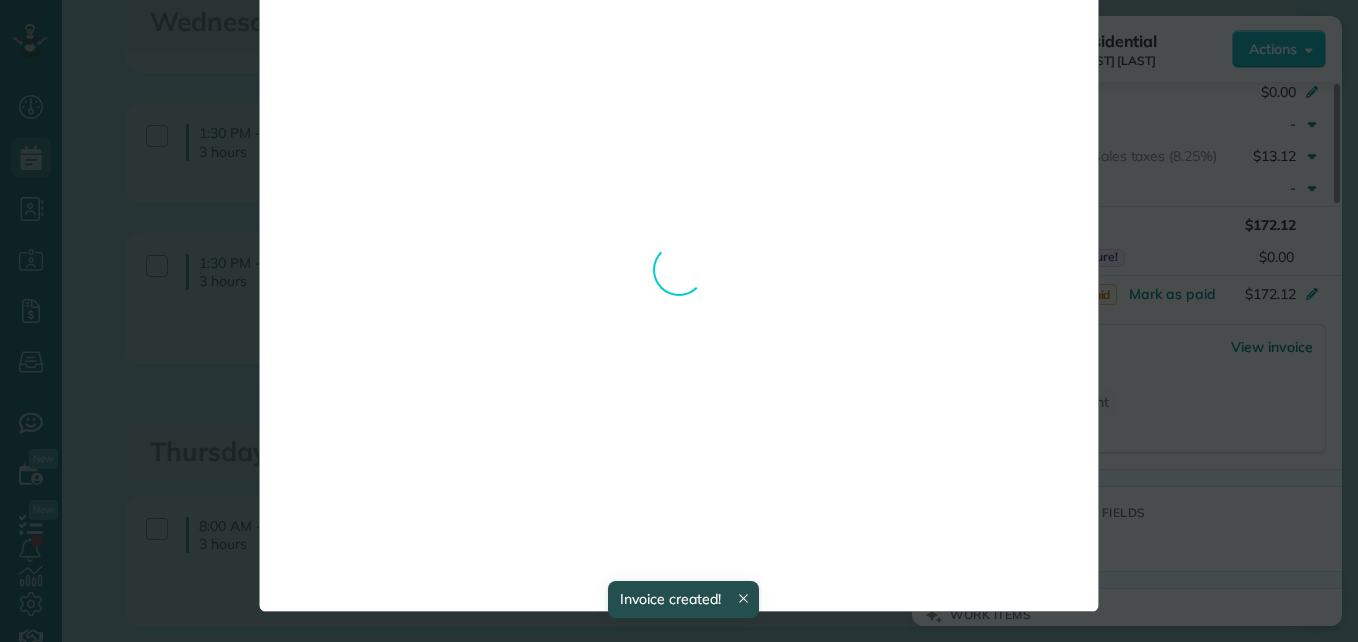 scroll, scrollTop: 0, scrollLeft: 0, axis: both 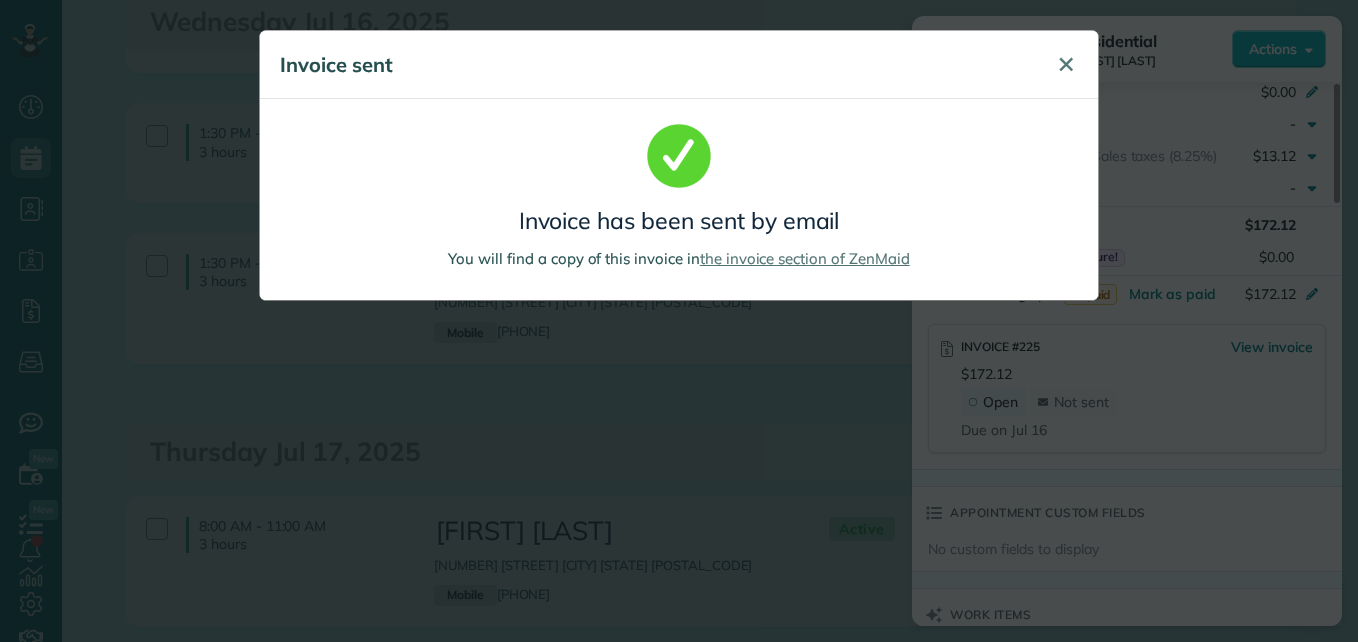 click on "✕" at bounding box center (1066, 64) 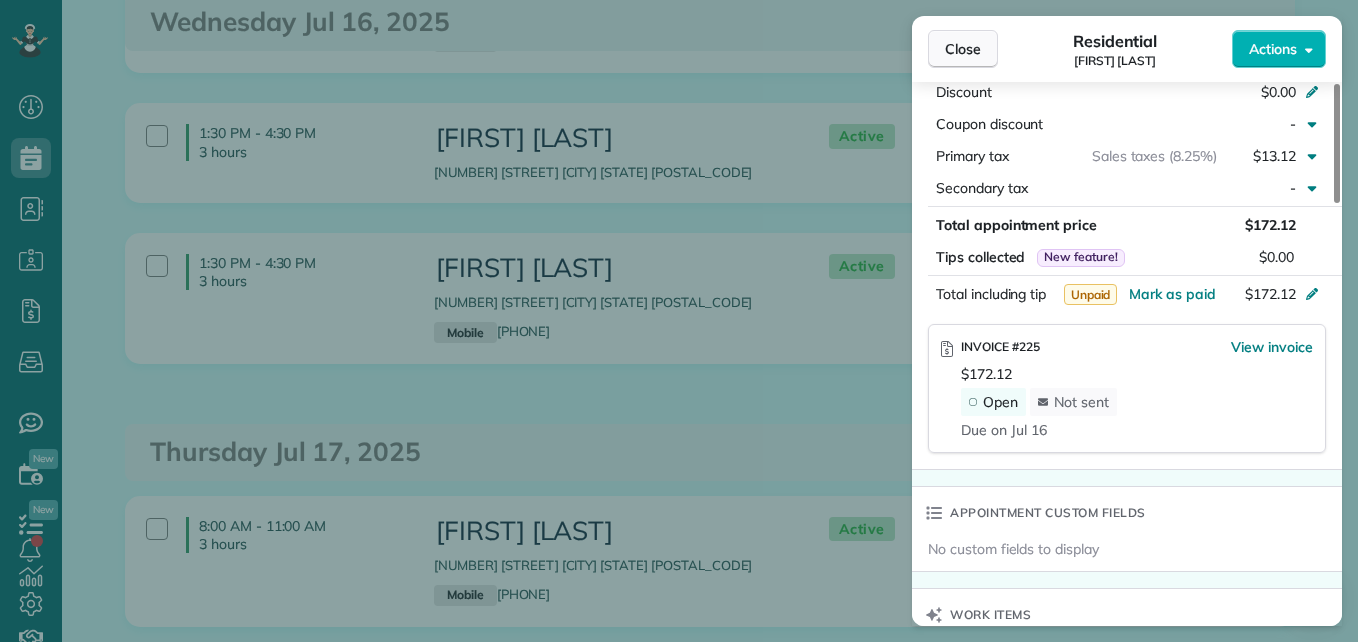 click on "Close" at bounding box center (963, 49) 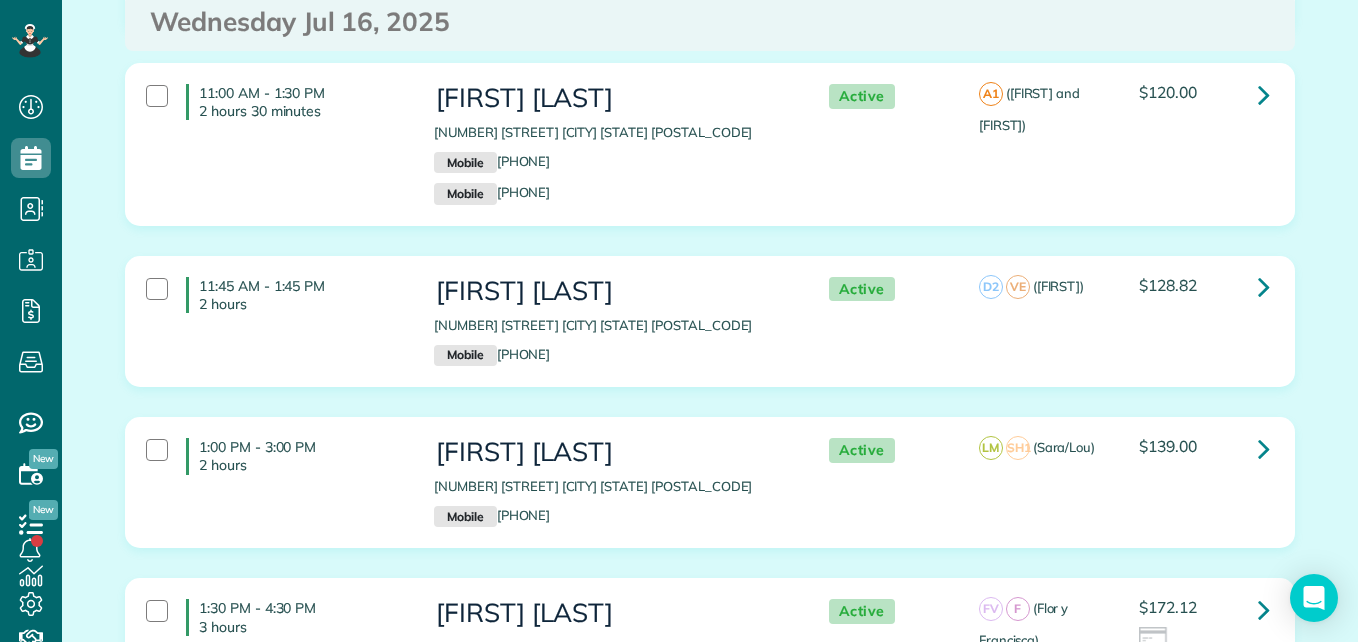scroll, scrollTop: 1085, scrollLeft: 0, axis: vertical 